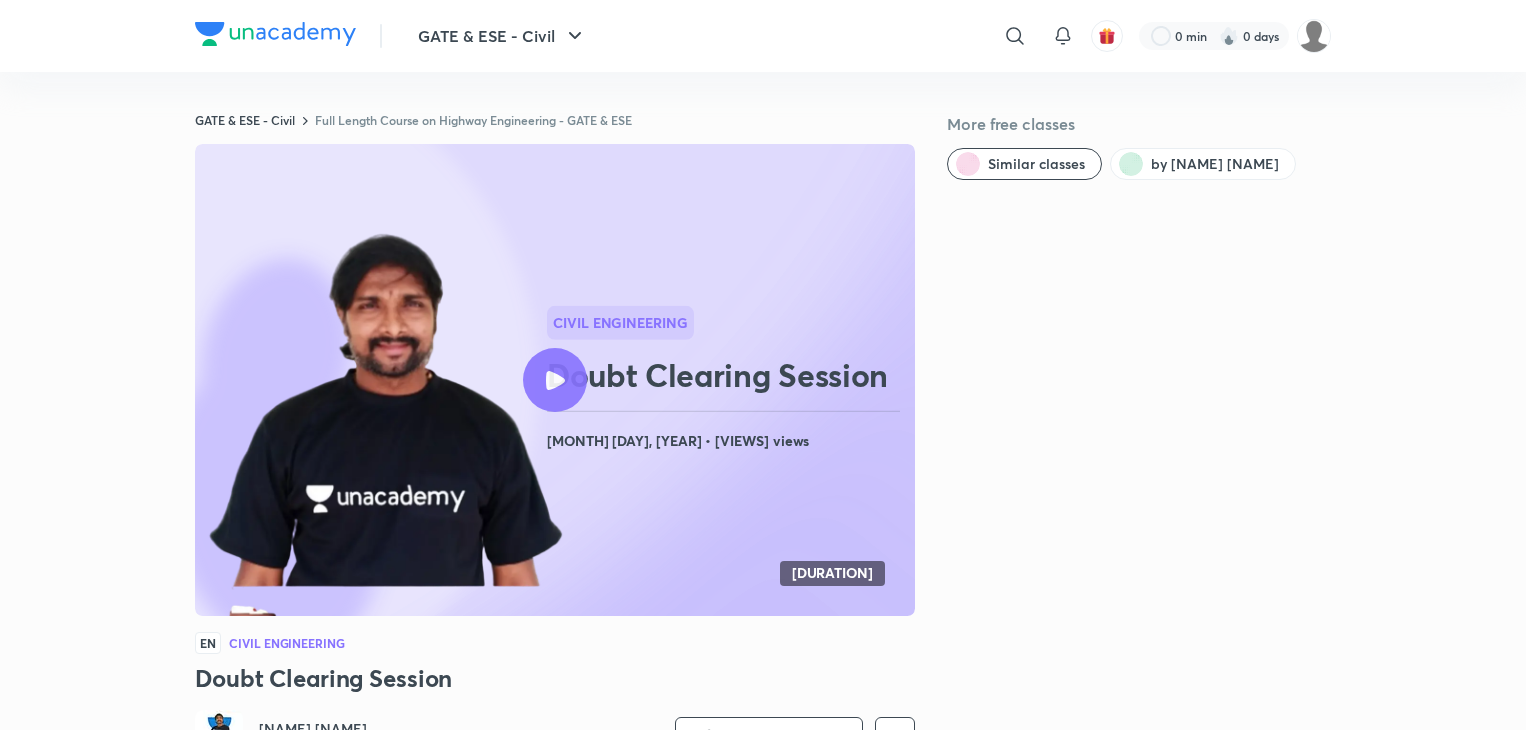 scroll, scrollTop: 0, scrollLeft: 0, axis: both 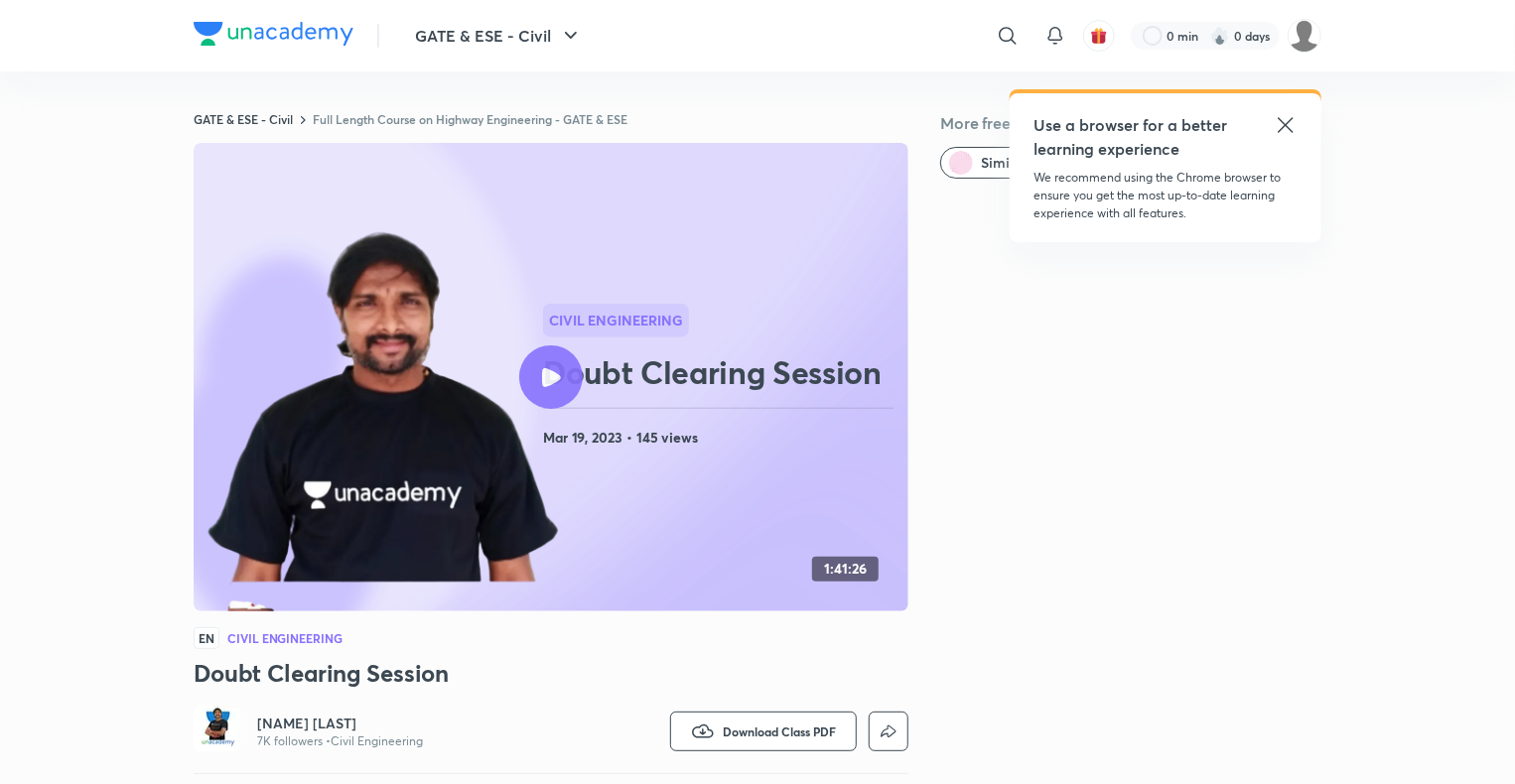 click 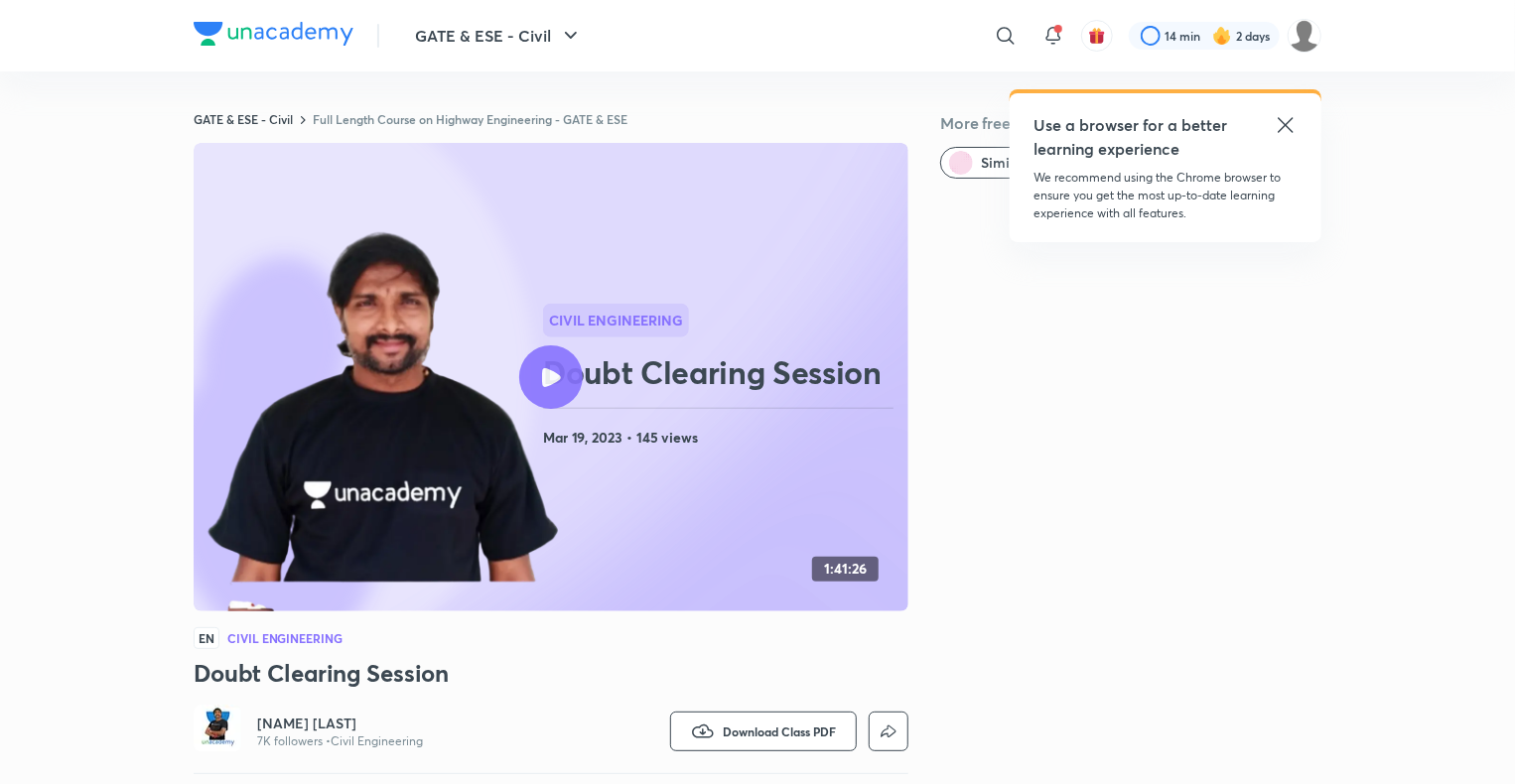 click 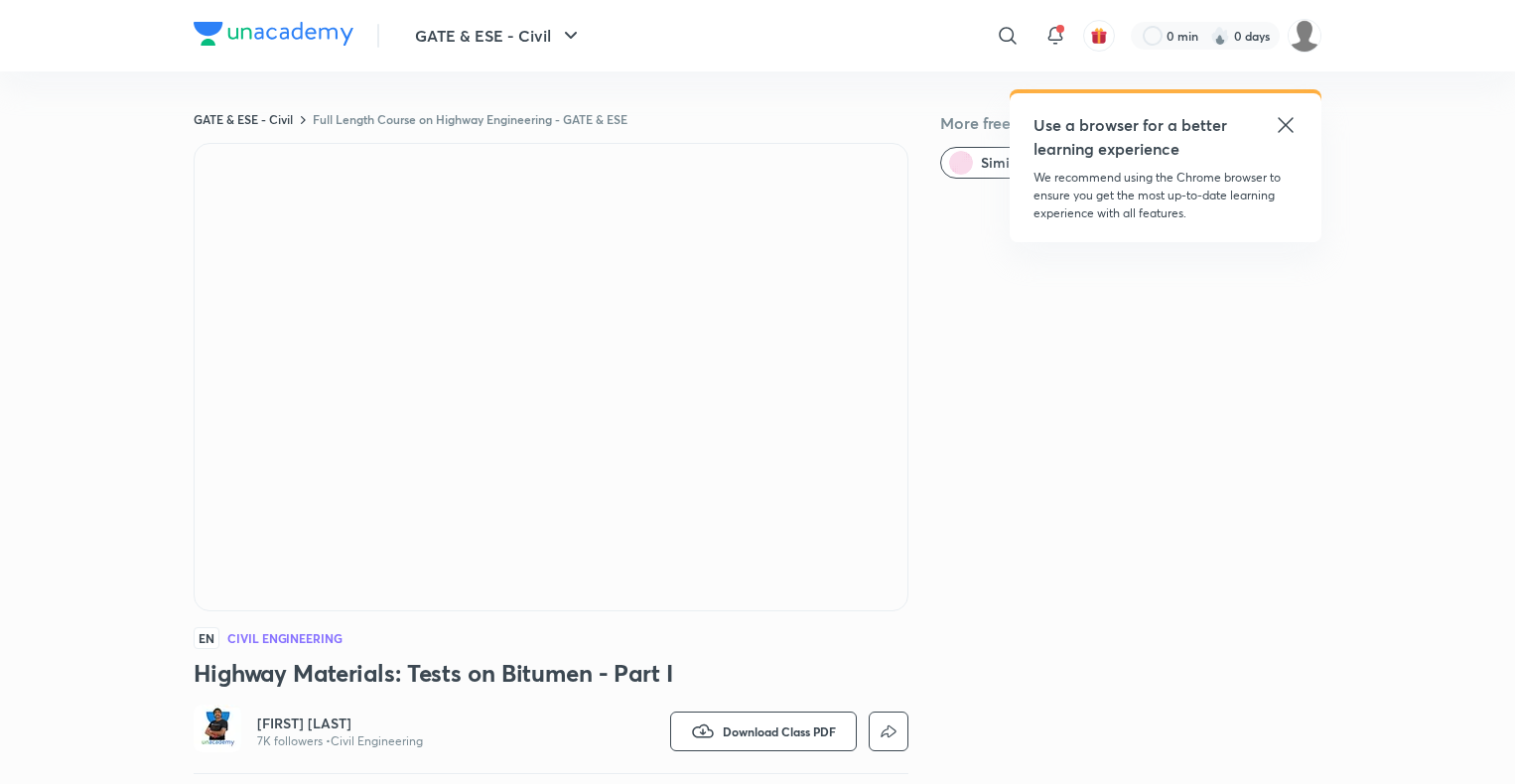 scroll, scrollTop: 0, scrollLeft: 0, axis: both 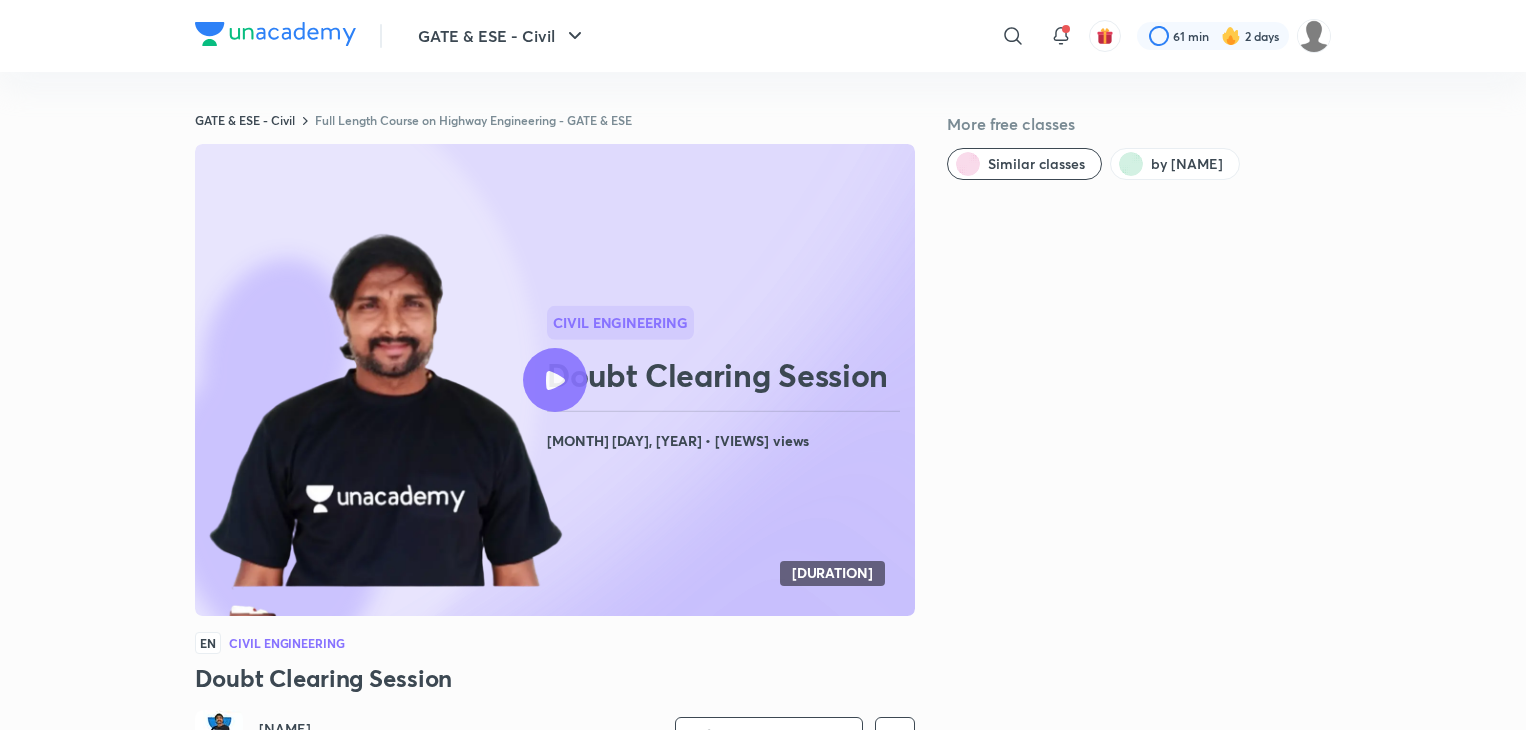 click at bounding box center [555, 380] 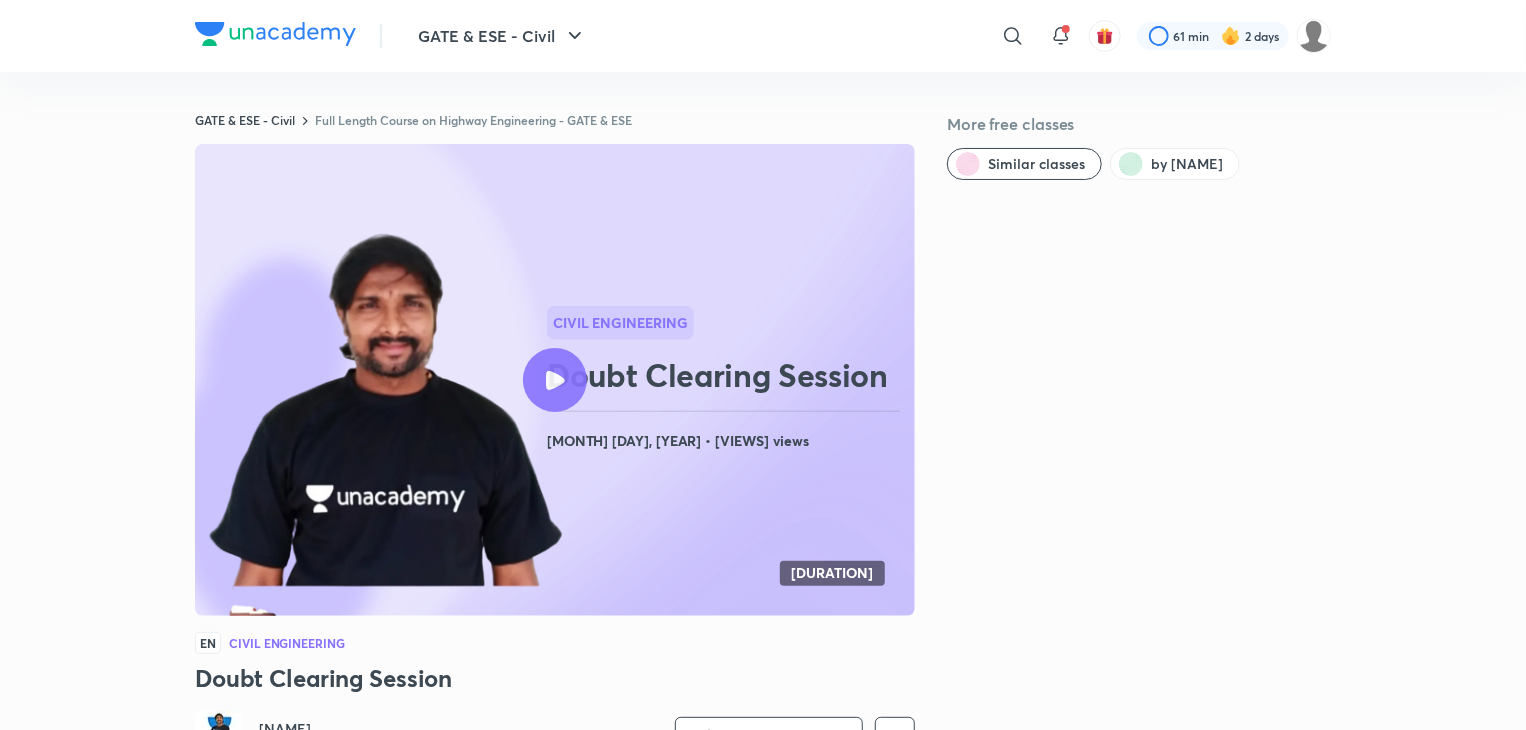 scroll, scrollTop: 0, scrollLeft: 0, axis: both 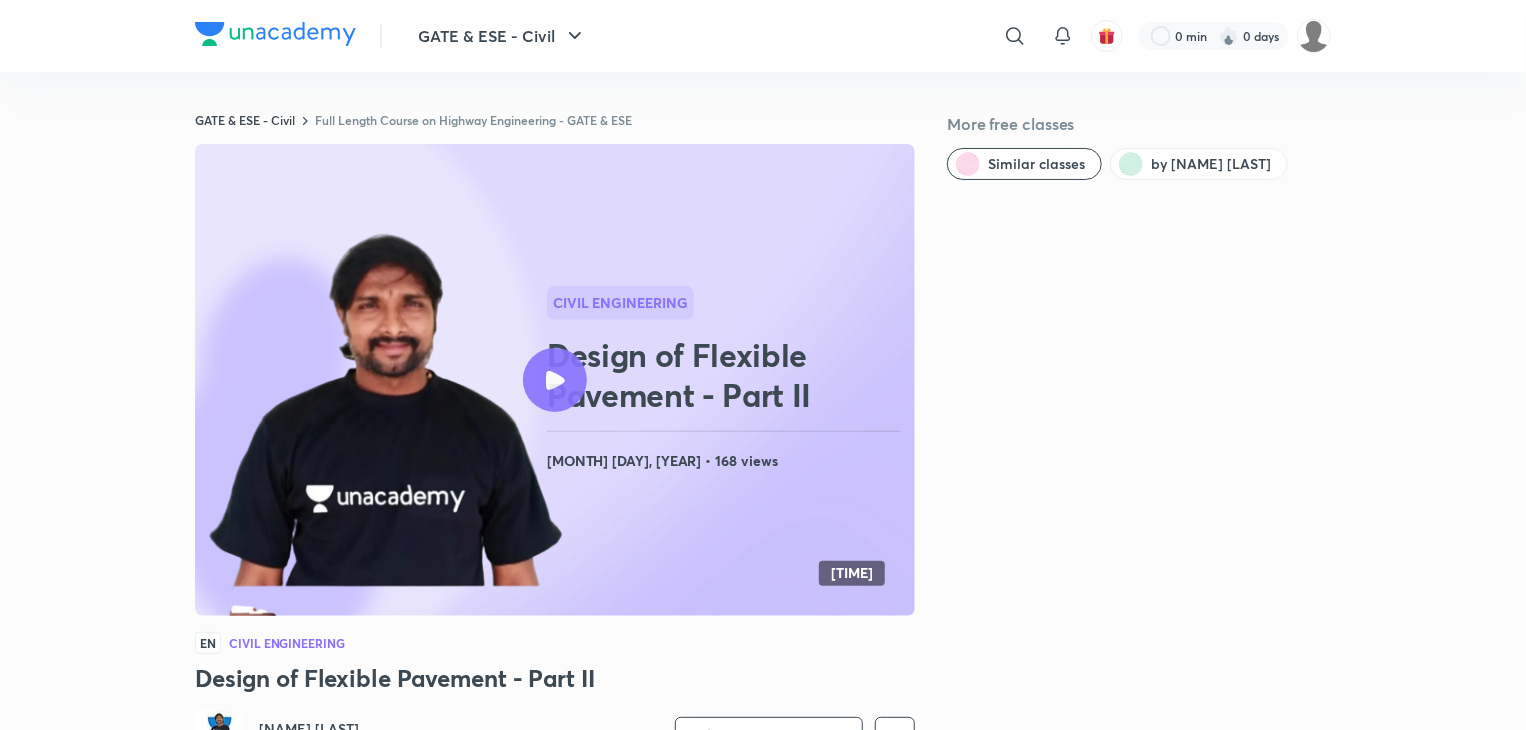click 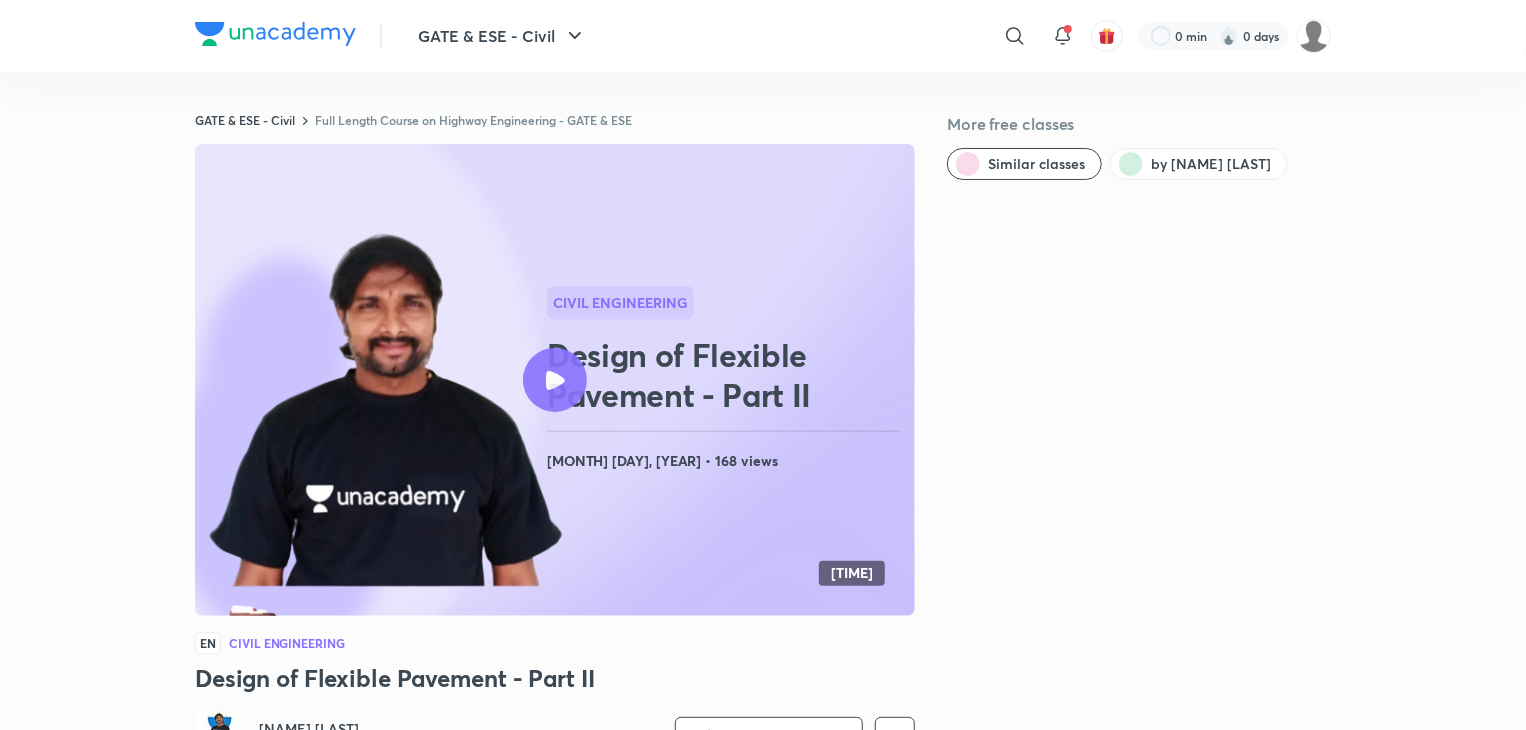 click 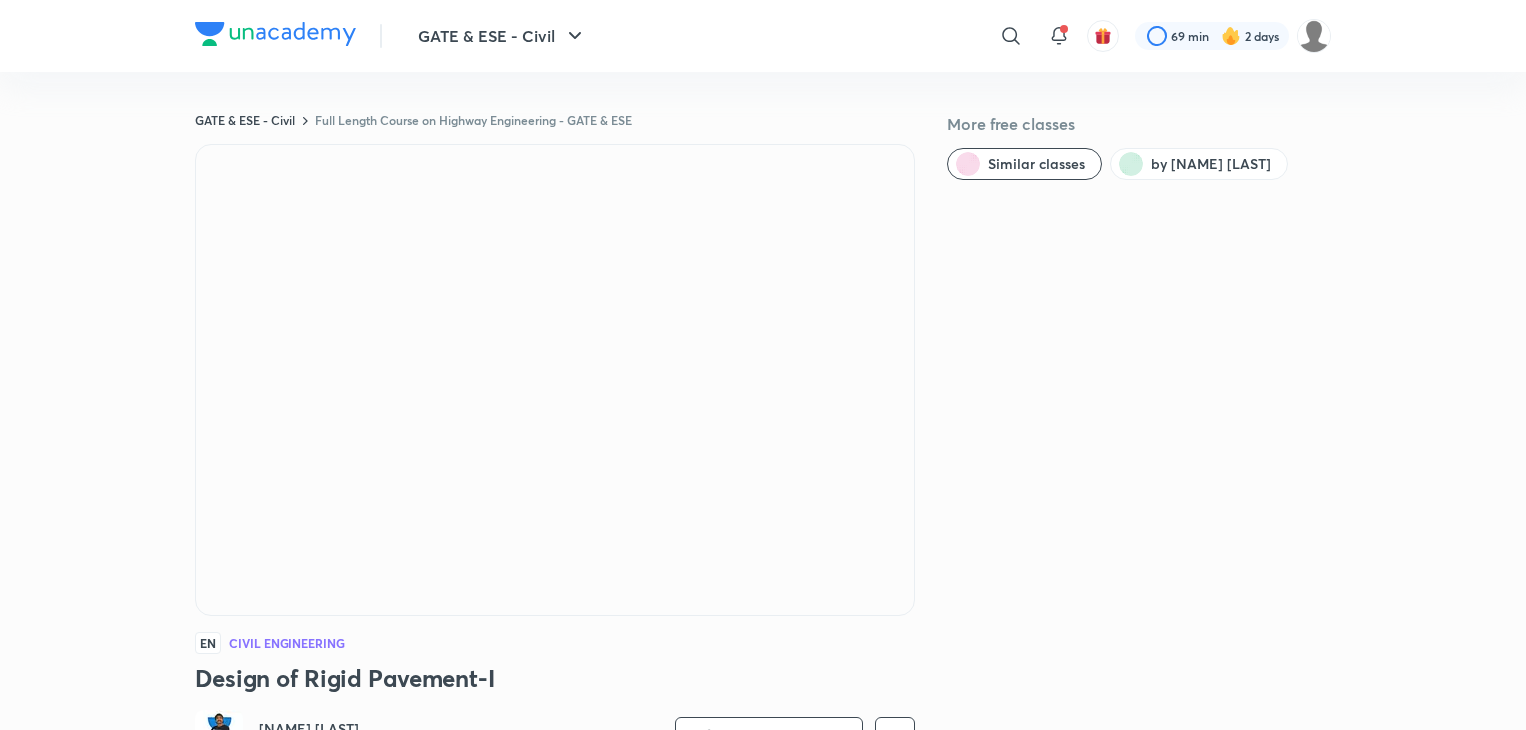 scroll, scrollTop: 0, scrollLeft: 0, axis: both 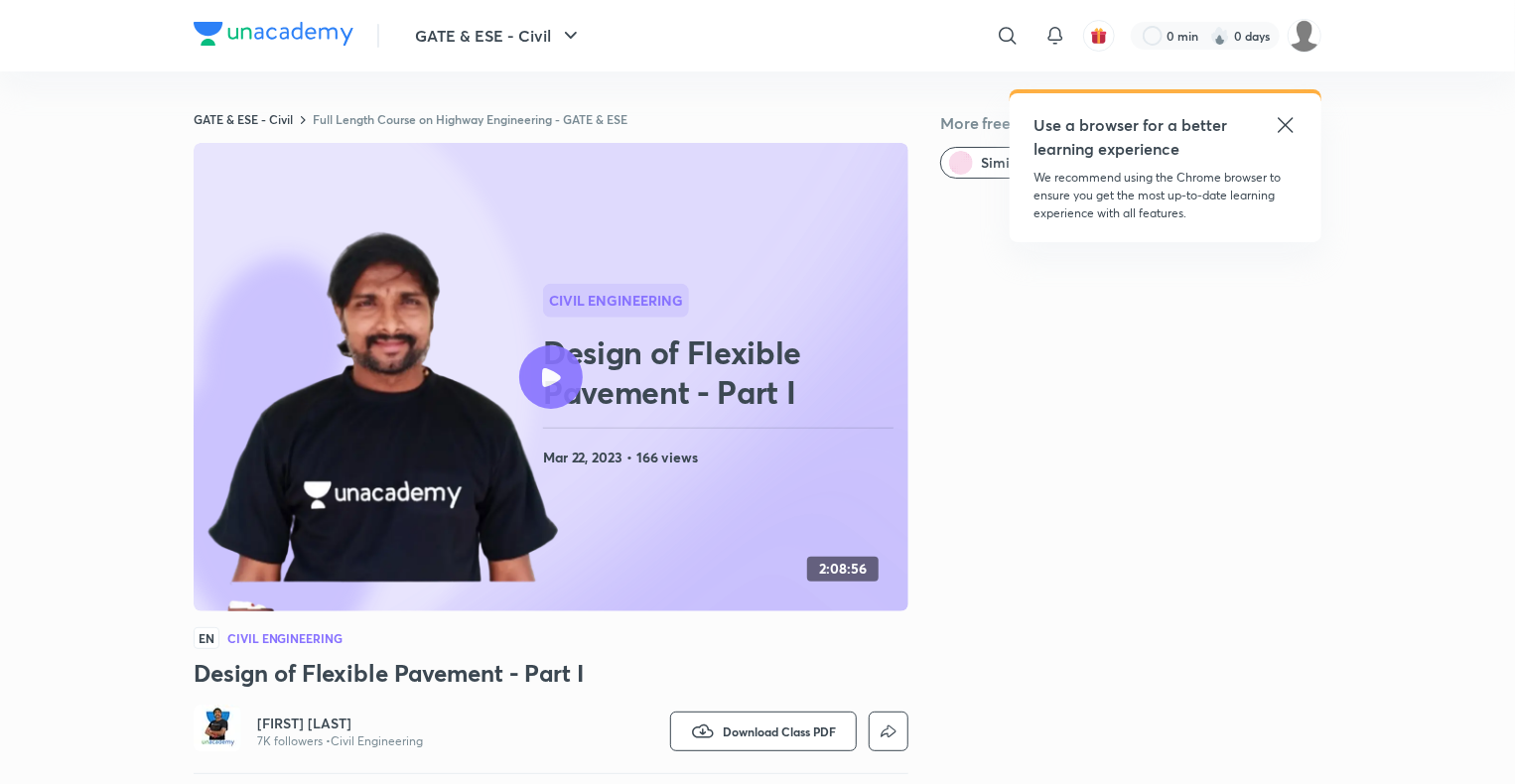 drag, startPoint x: 805, startPoint y: 621, endPoint x: 766, endPoint y: 602, distance: 43.382024 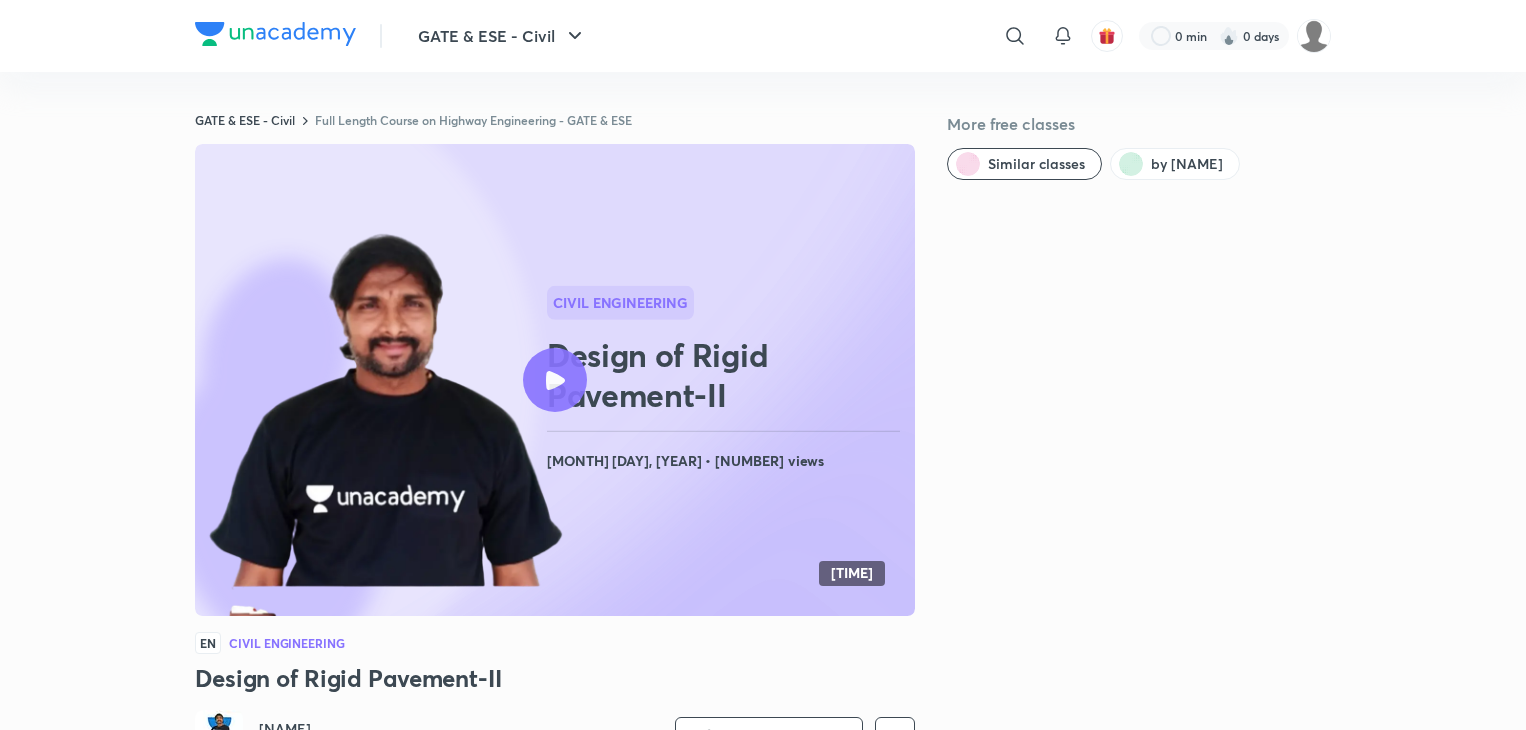 scroll, scrollTop: 0, scrollLeft: 0, axis: both 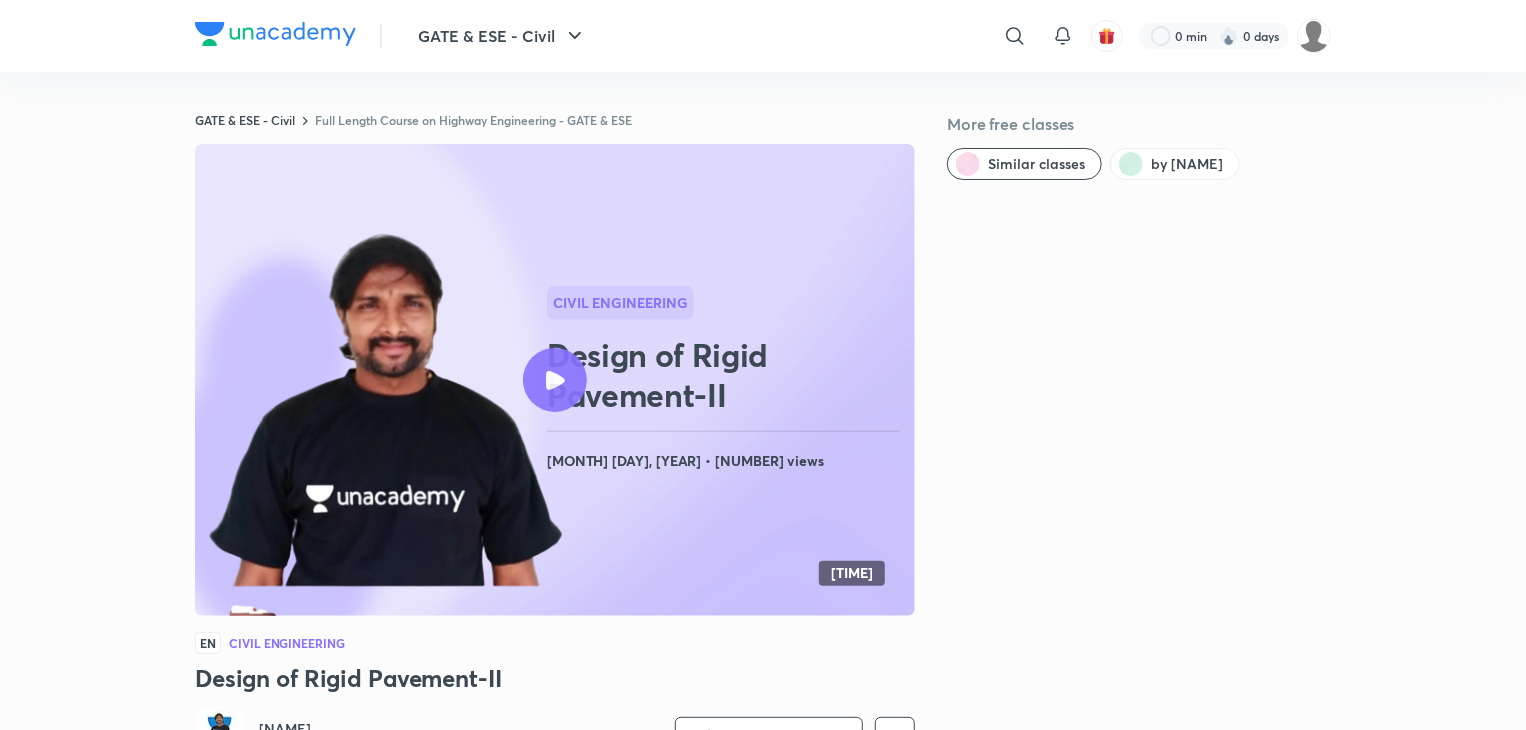click at bounding box center [555, 380] 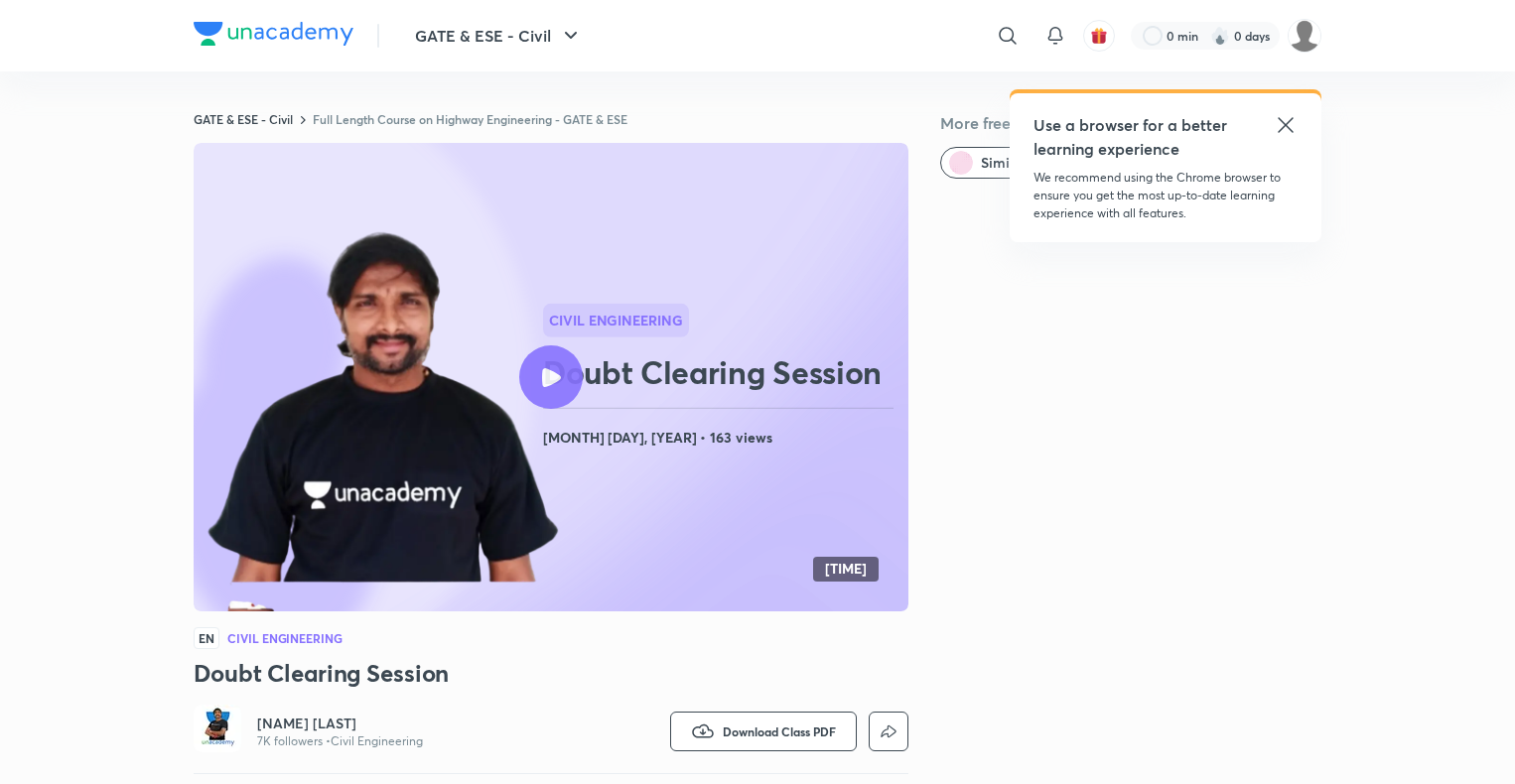 scroll, scrollTop: 0, scrollLeft: 0, axis: both 